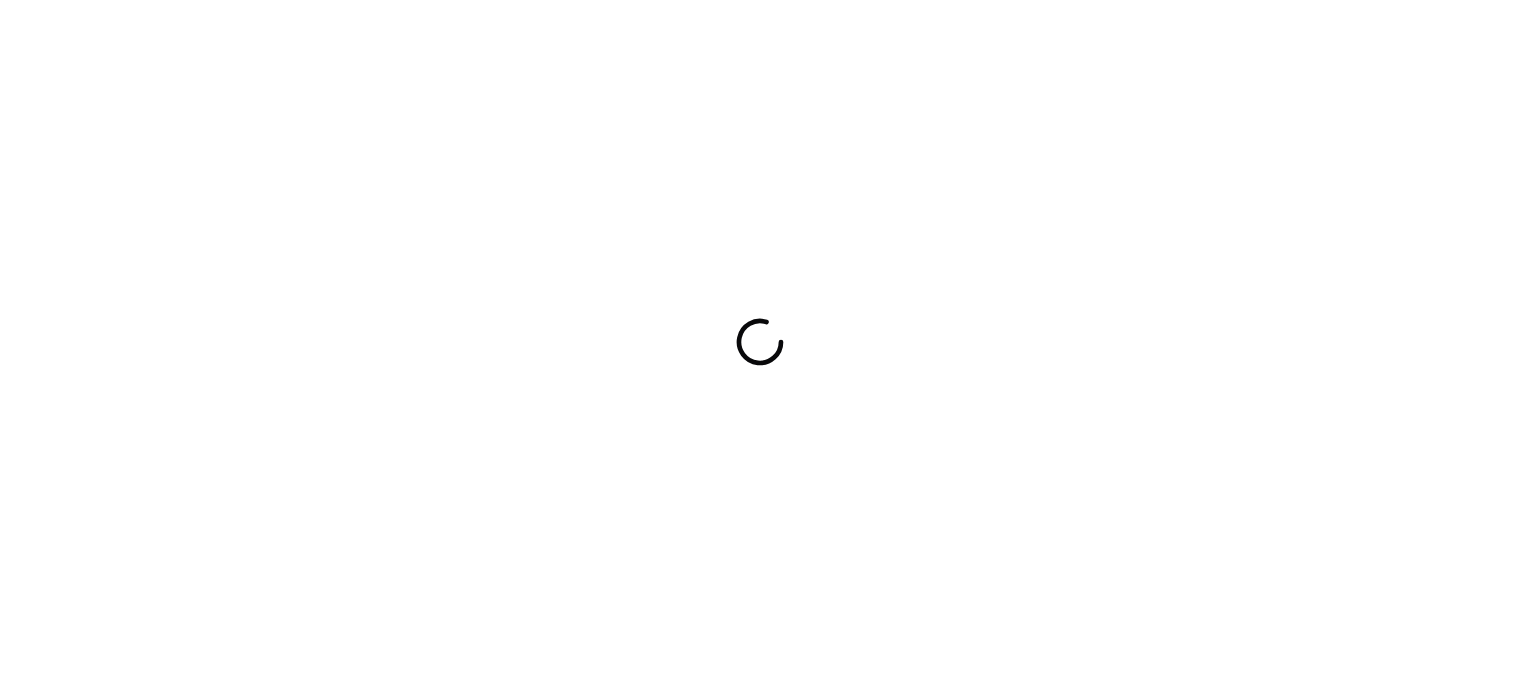 scroll, scrollTop: 0, scrollLeft: 0, axis: both 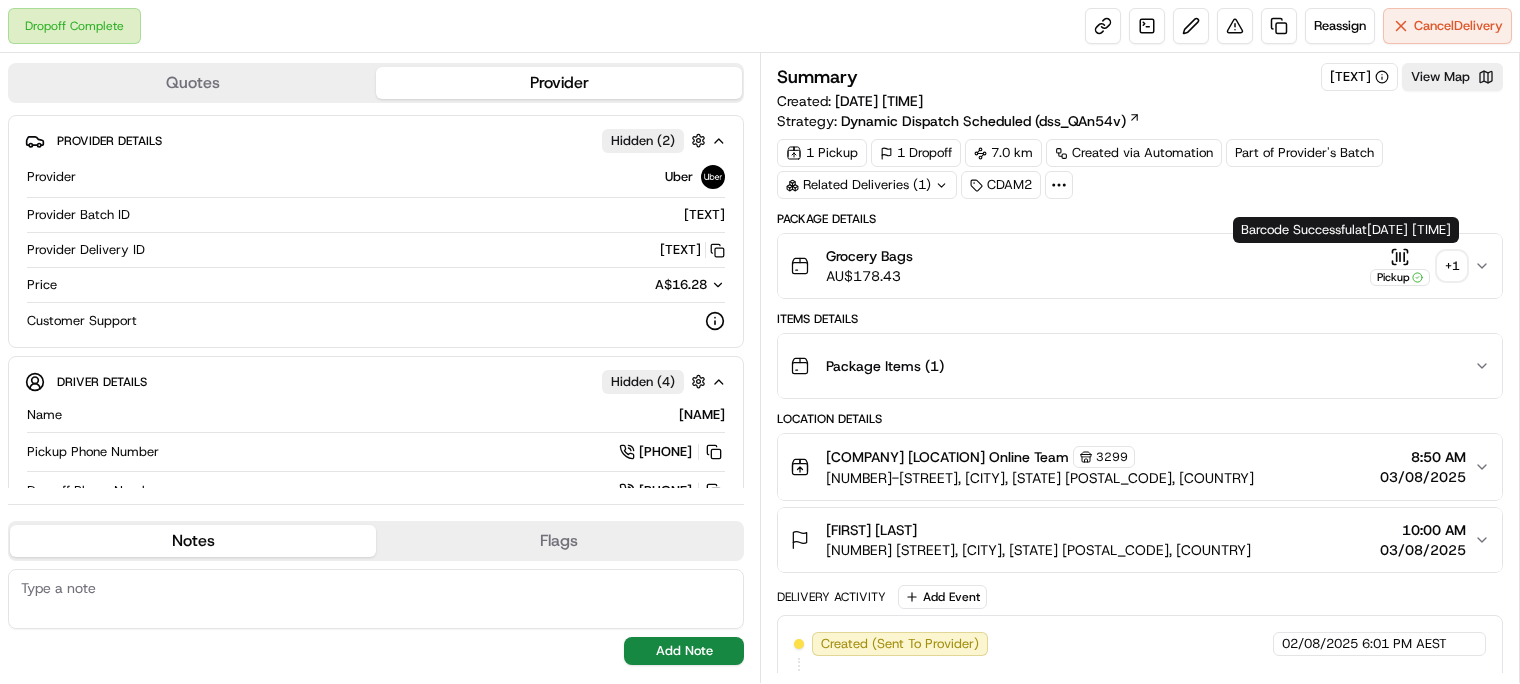 click 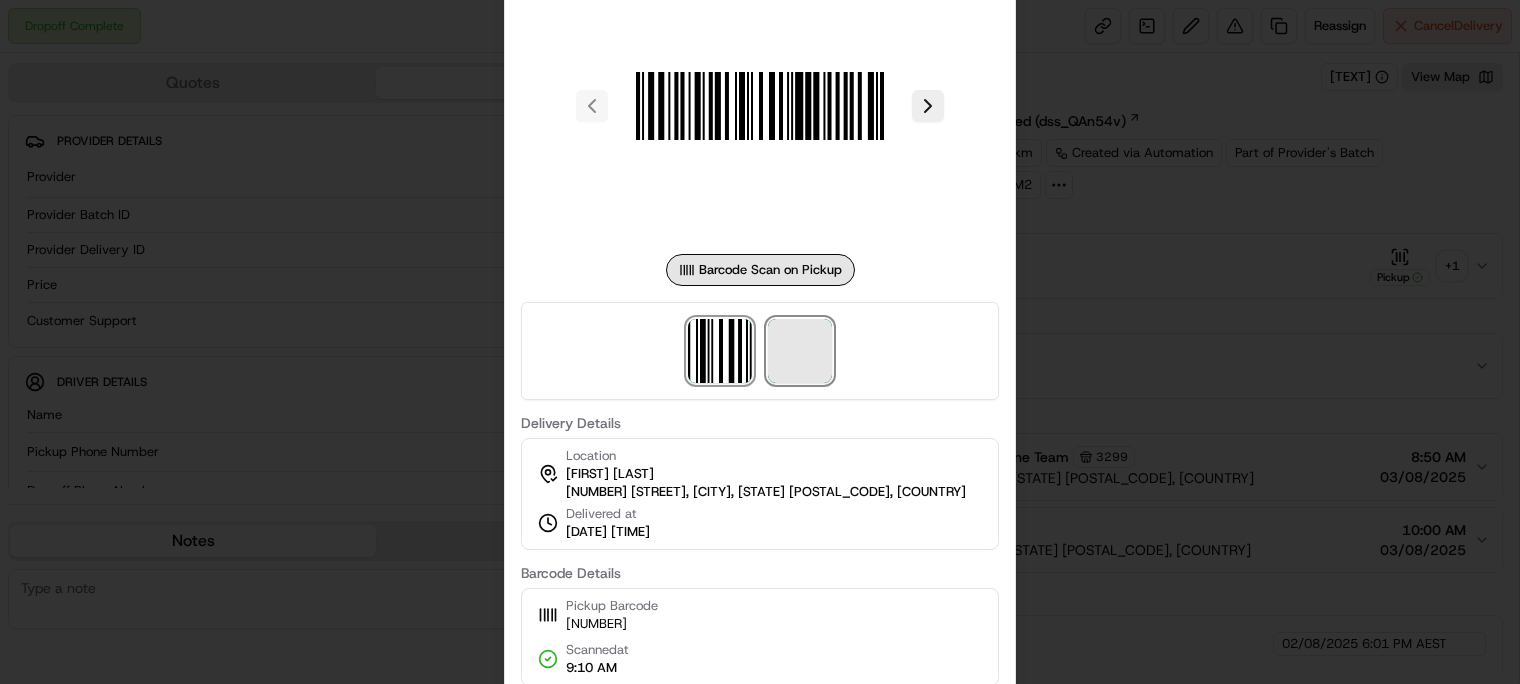 click at bounding box center (800, 351) 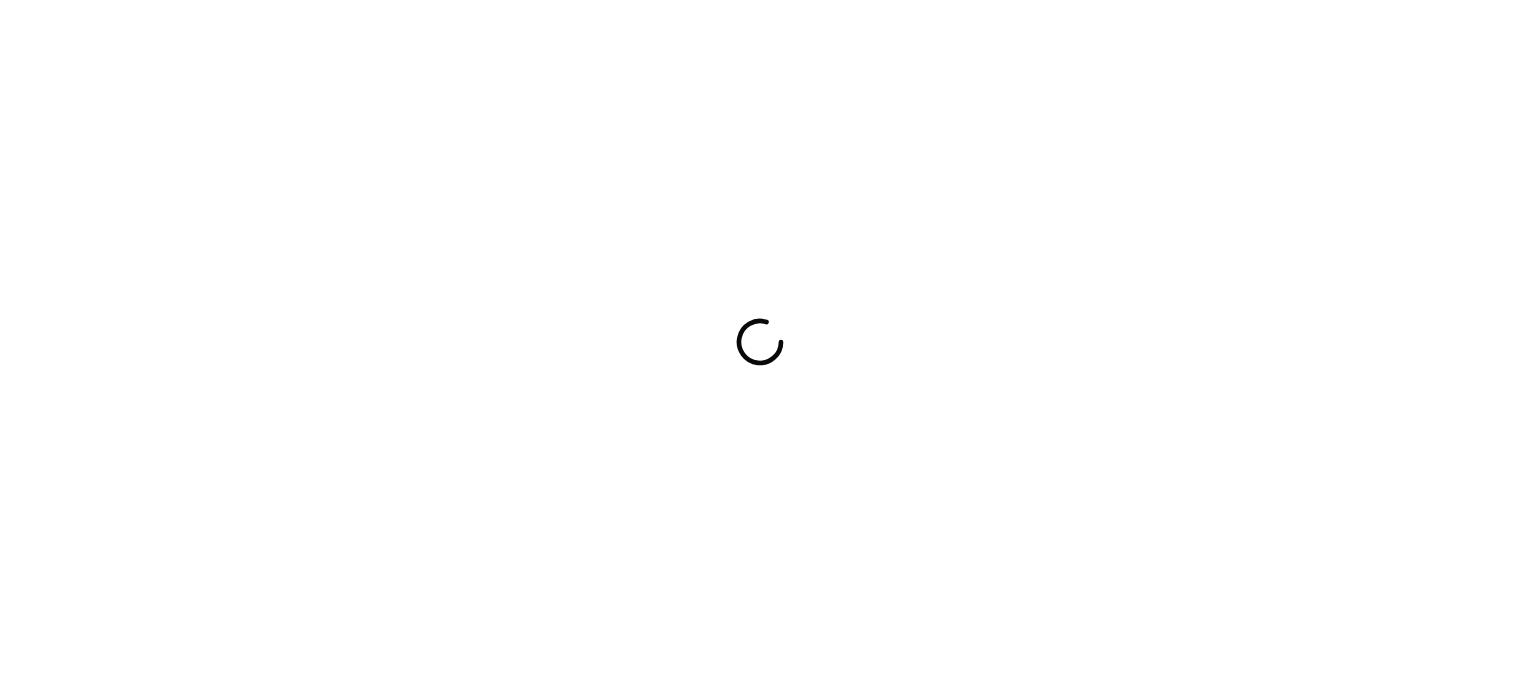 scroll, scrollTop: 0, scrollLeft: 0, axis: both 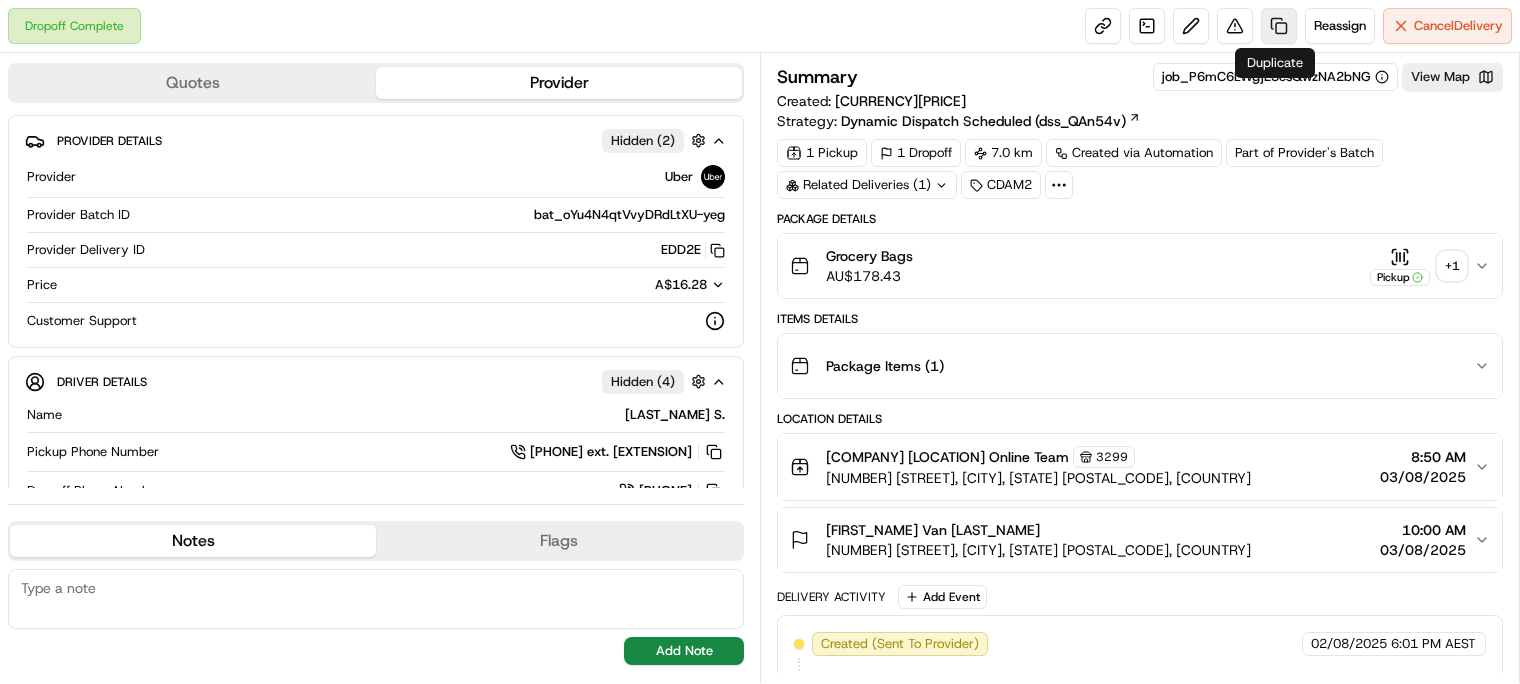 click at bounding box center (1279, 26) 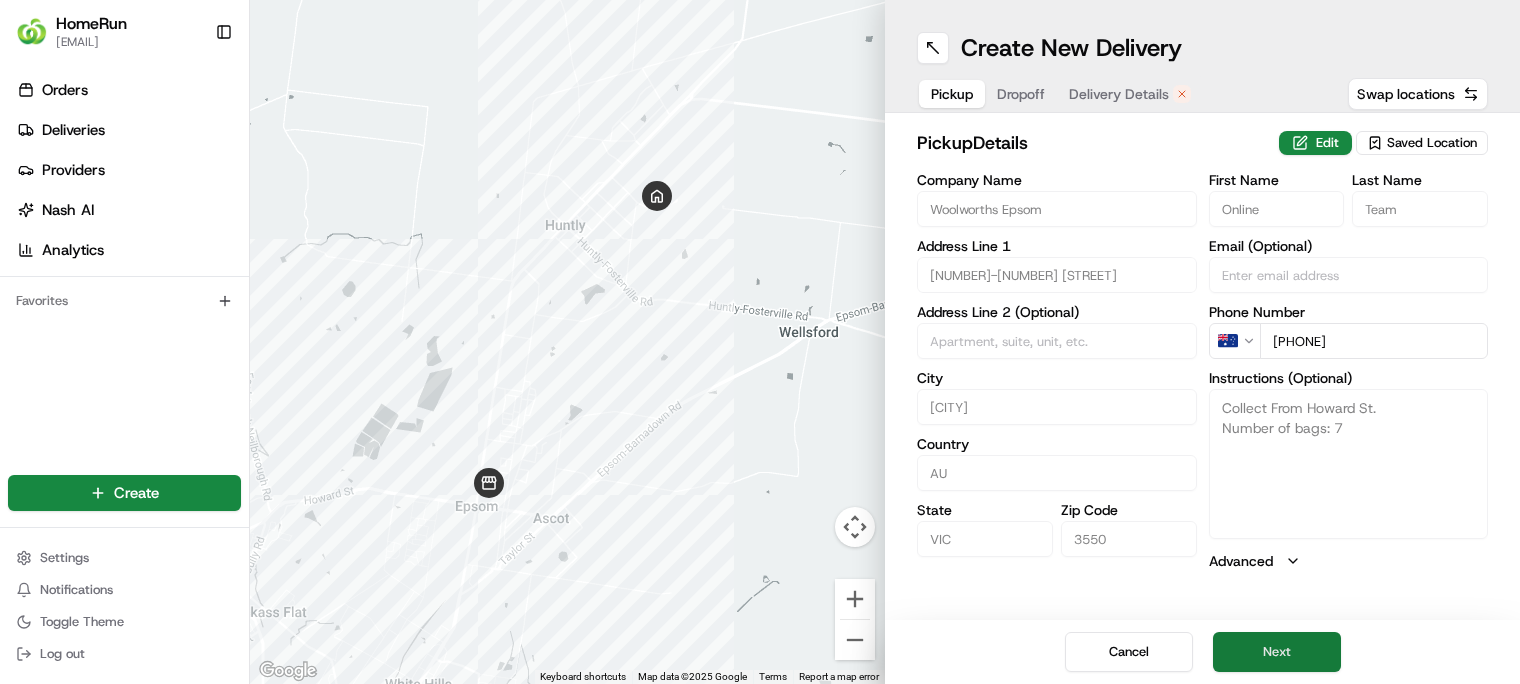 click on "Next" at bounding box center [1277, 652] 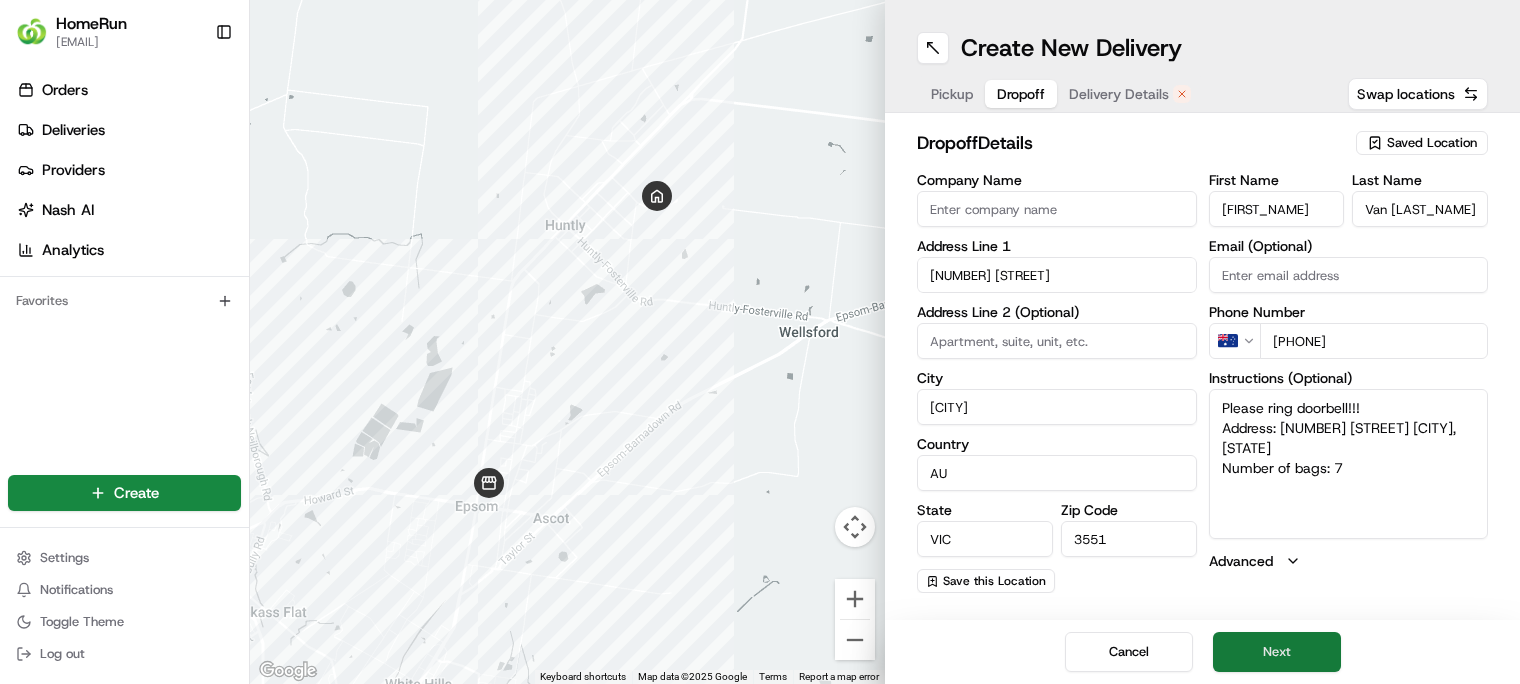 click on "Next" at bounding box center [1277, 652] 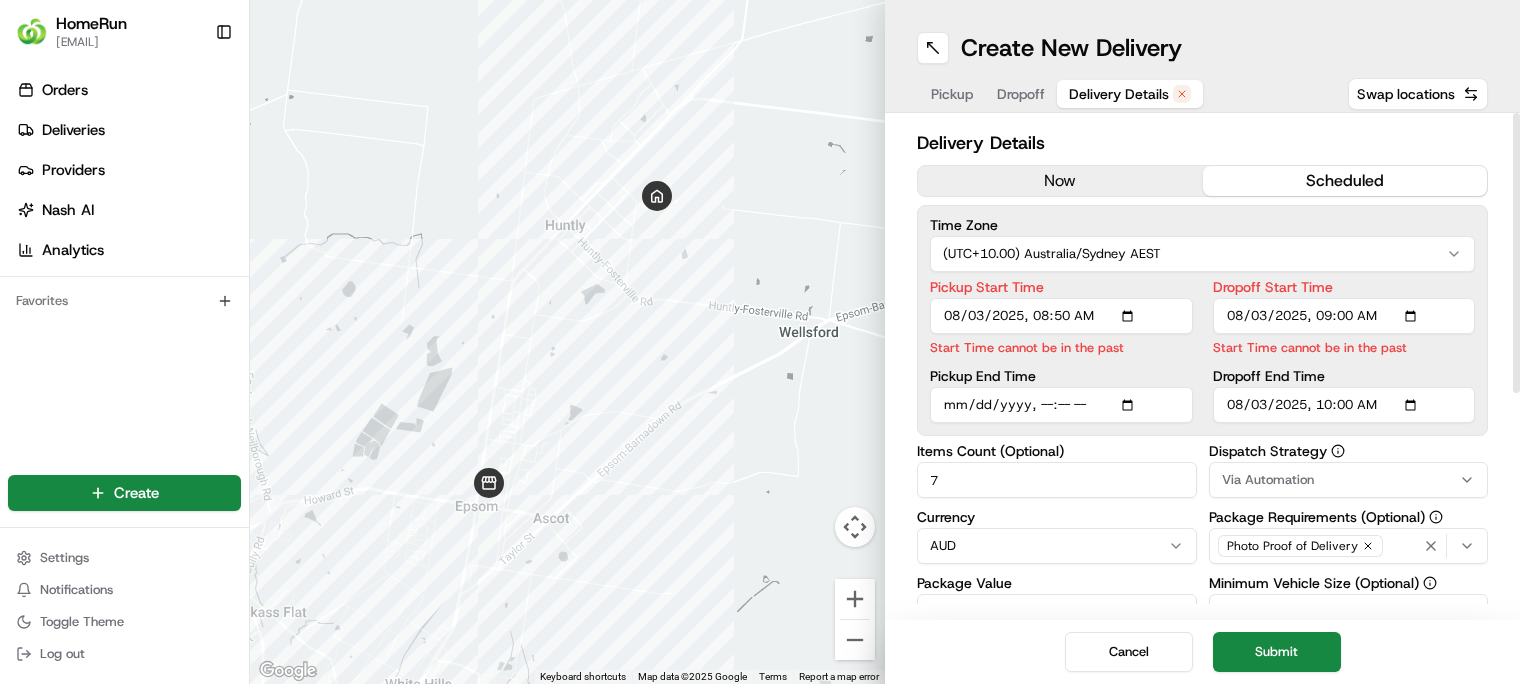 drag, startPoint x: 956, startPoint y: 479, endPoint x: 915, endPoint y: 479, distance: 41 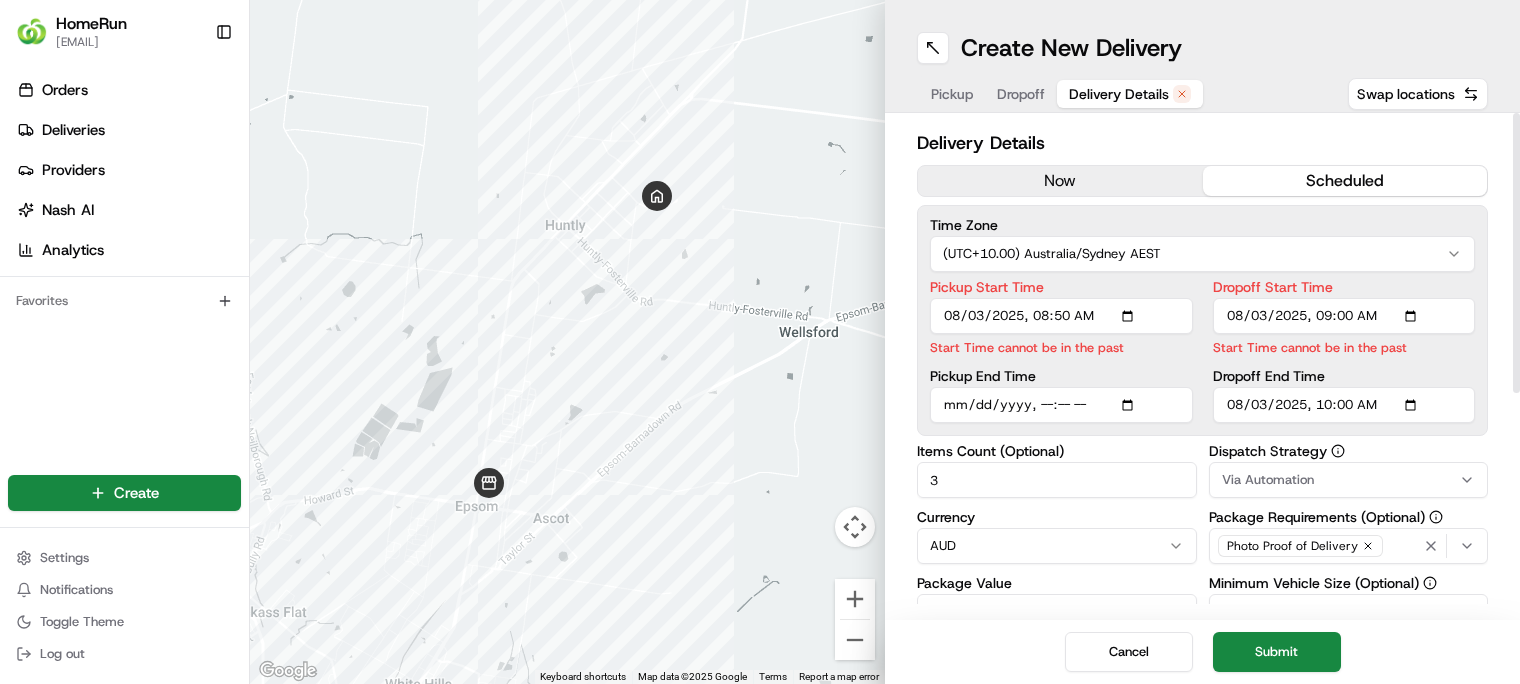 type on "3" 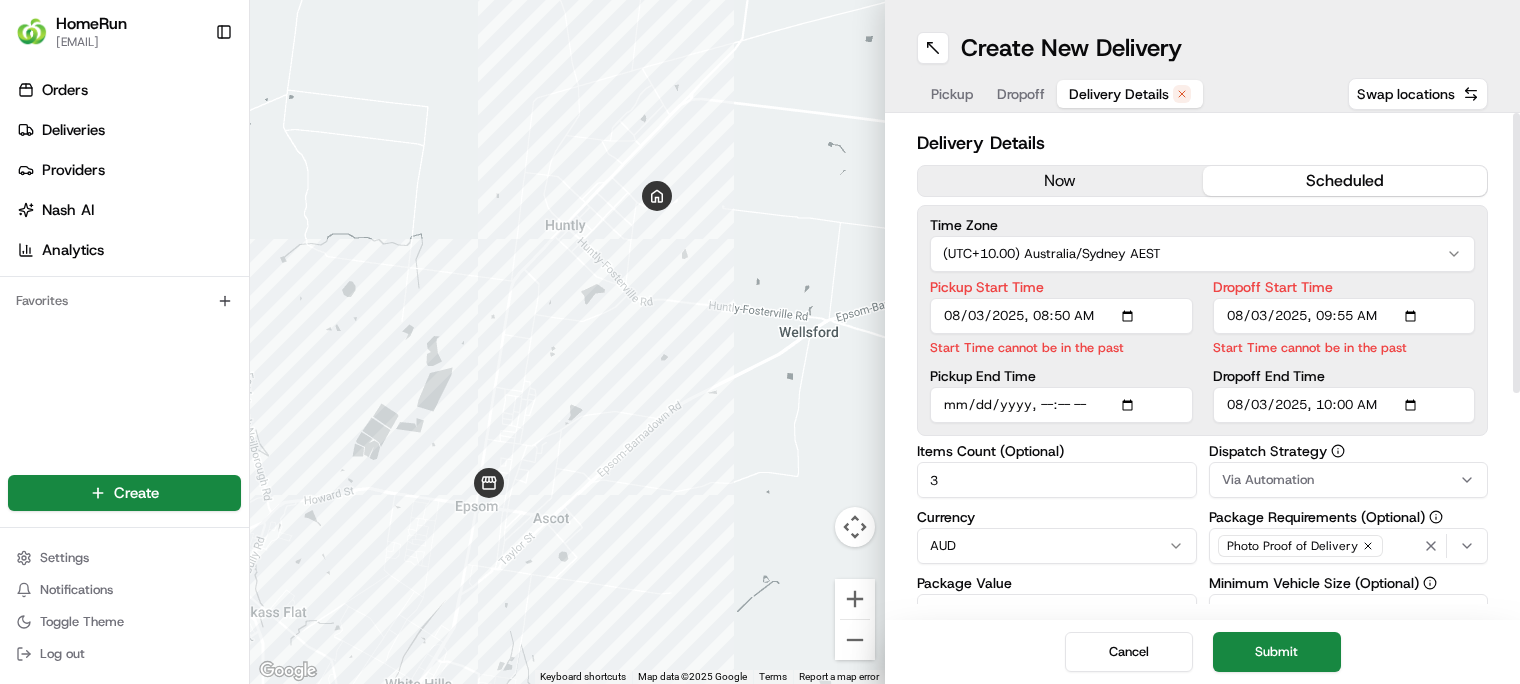 type on "2025-08-03T09:55" 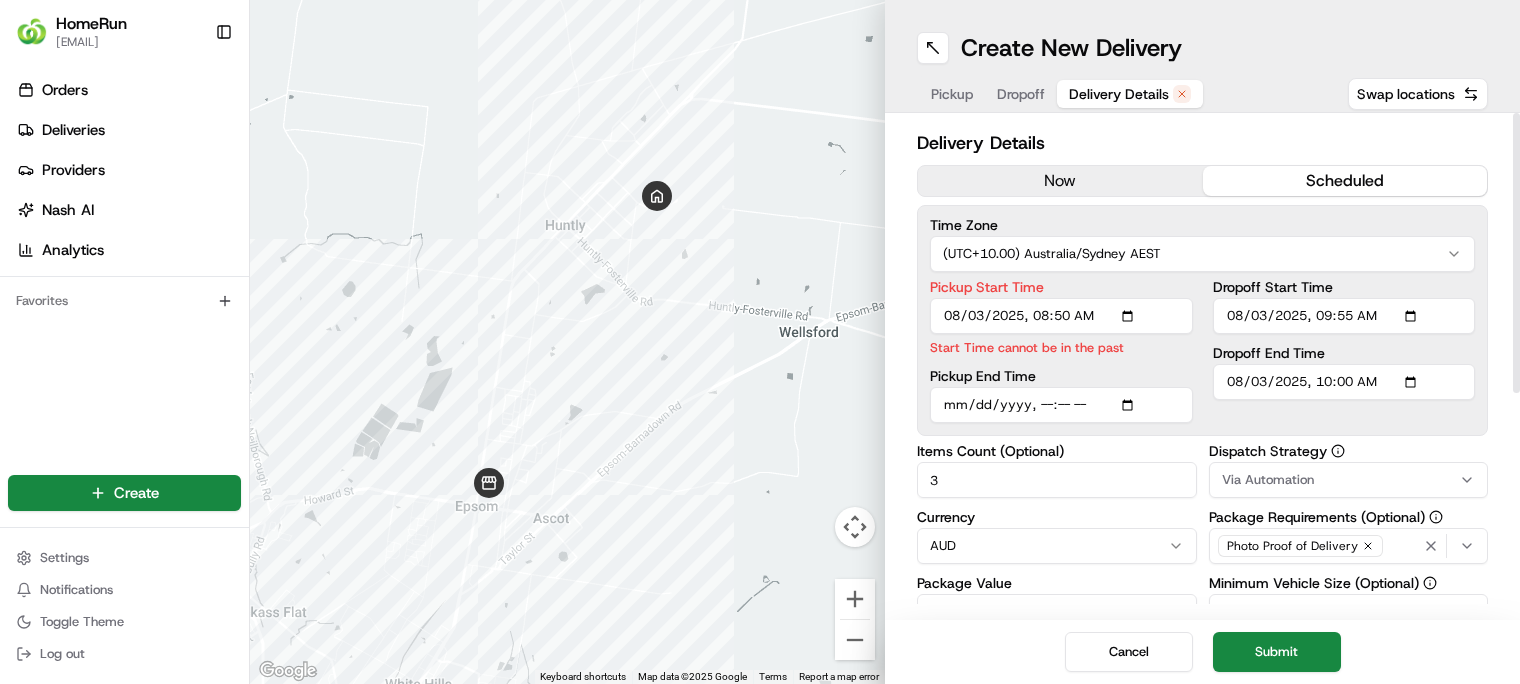 click on "Dropoff End Time" at bounding box center (1344, 382) 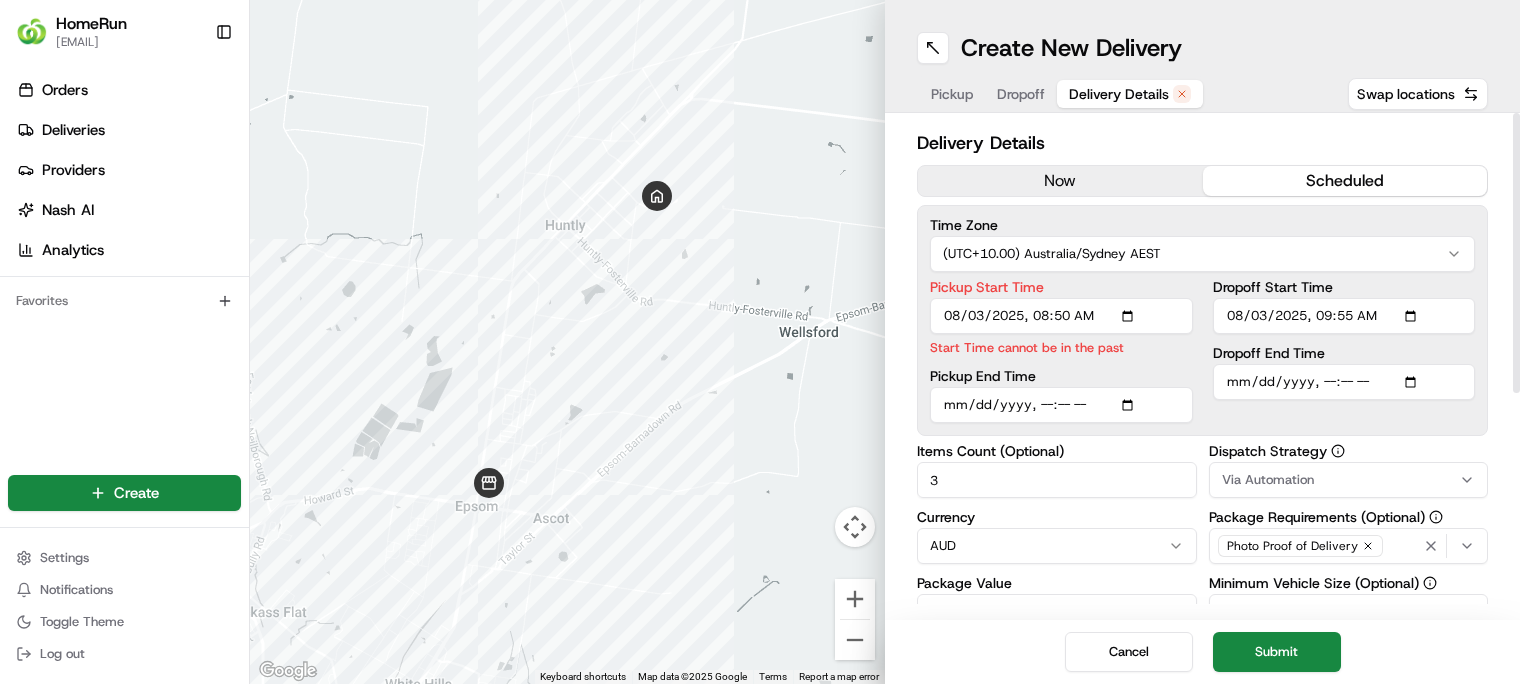 type on "[DATE]T[TIME]" 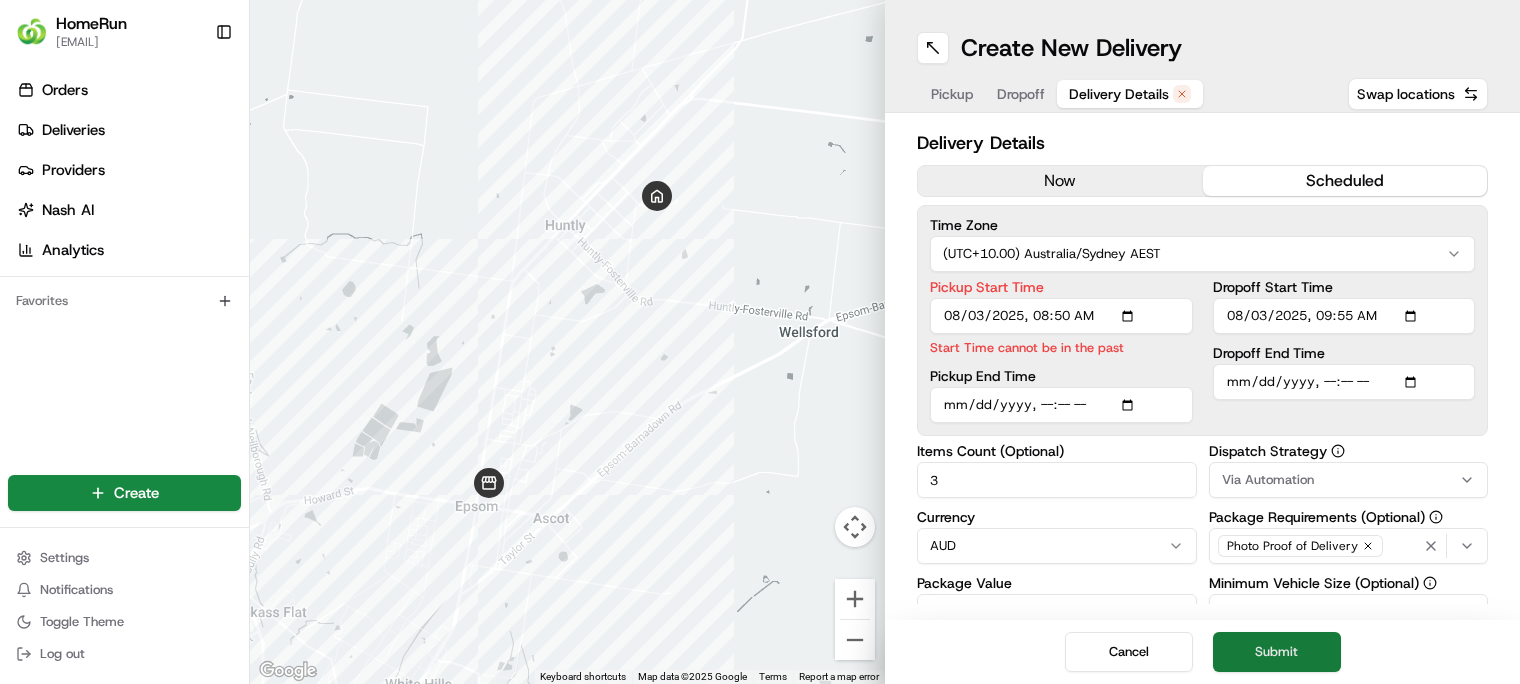 click on "Submit" at bounding box center [1277, 652] 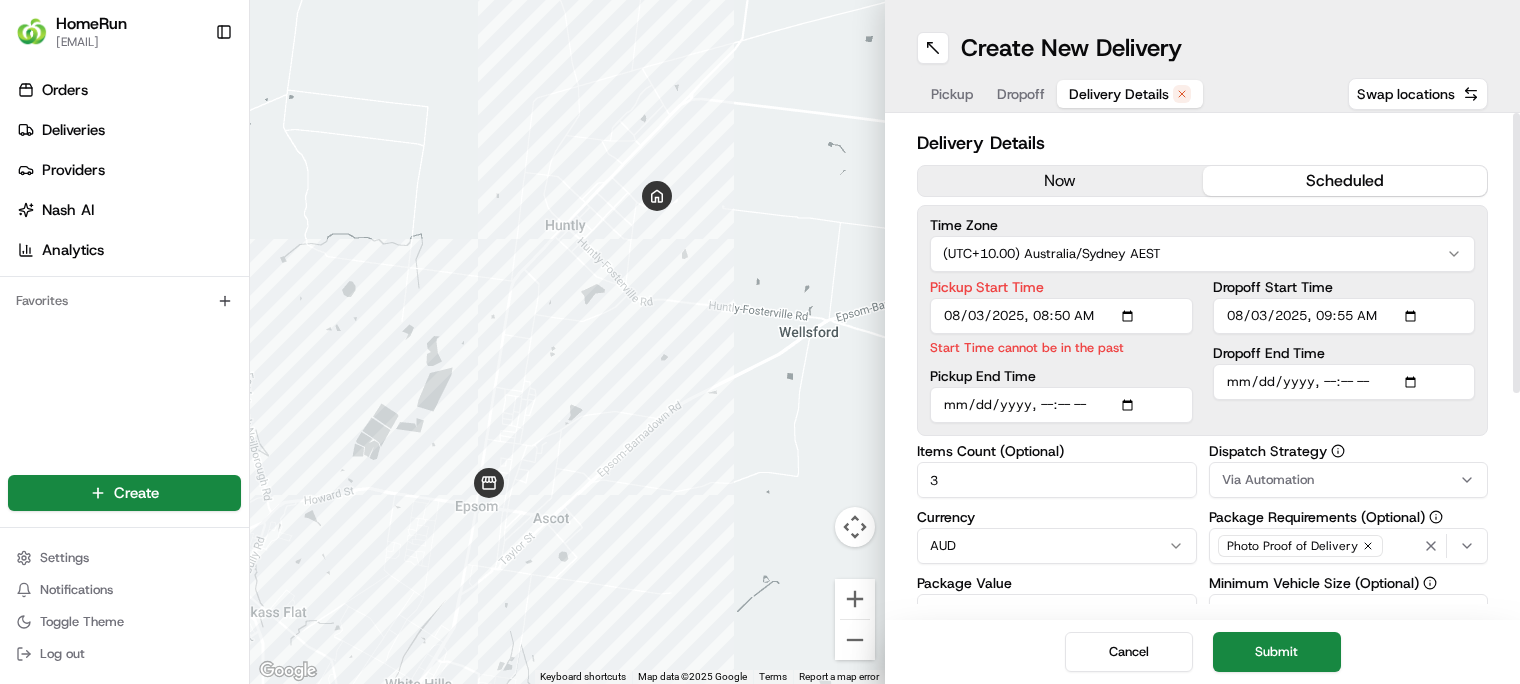 click on "Pickup Start Time" at bounding box center (1061, 316) 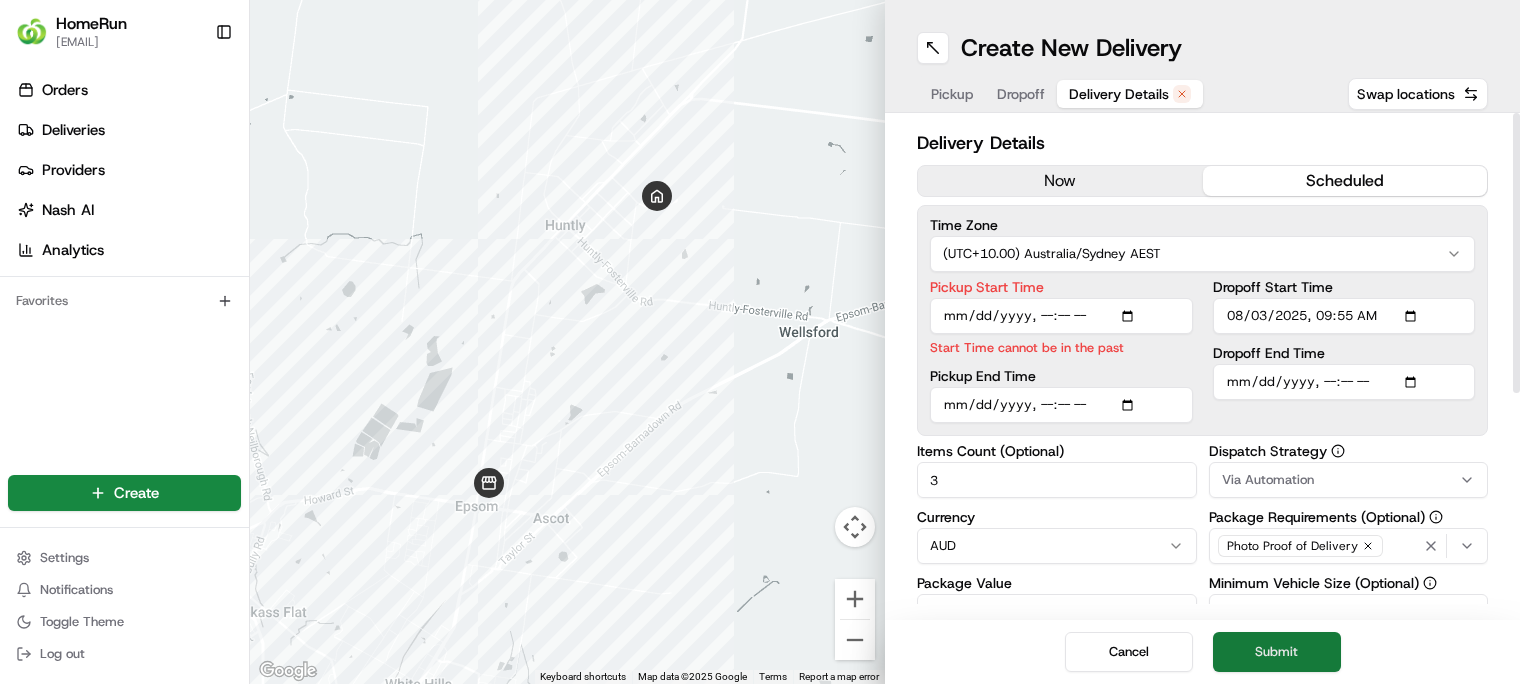 click on "Submit" at bounding box center (1277, 652) 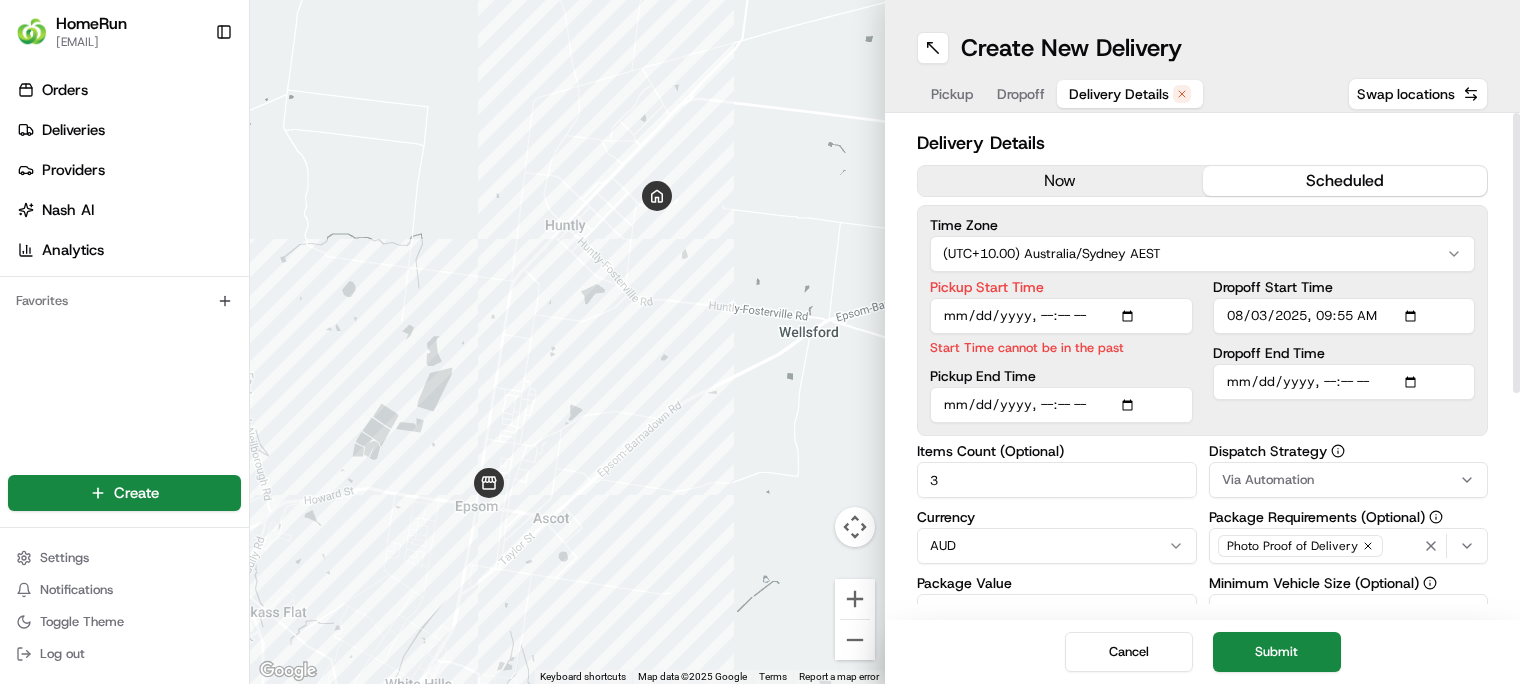 click on "Pickup Start Time" at bounding box center [1061, 316] 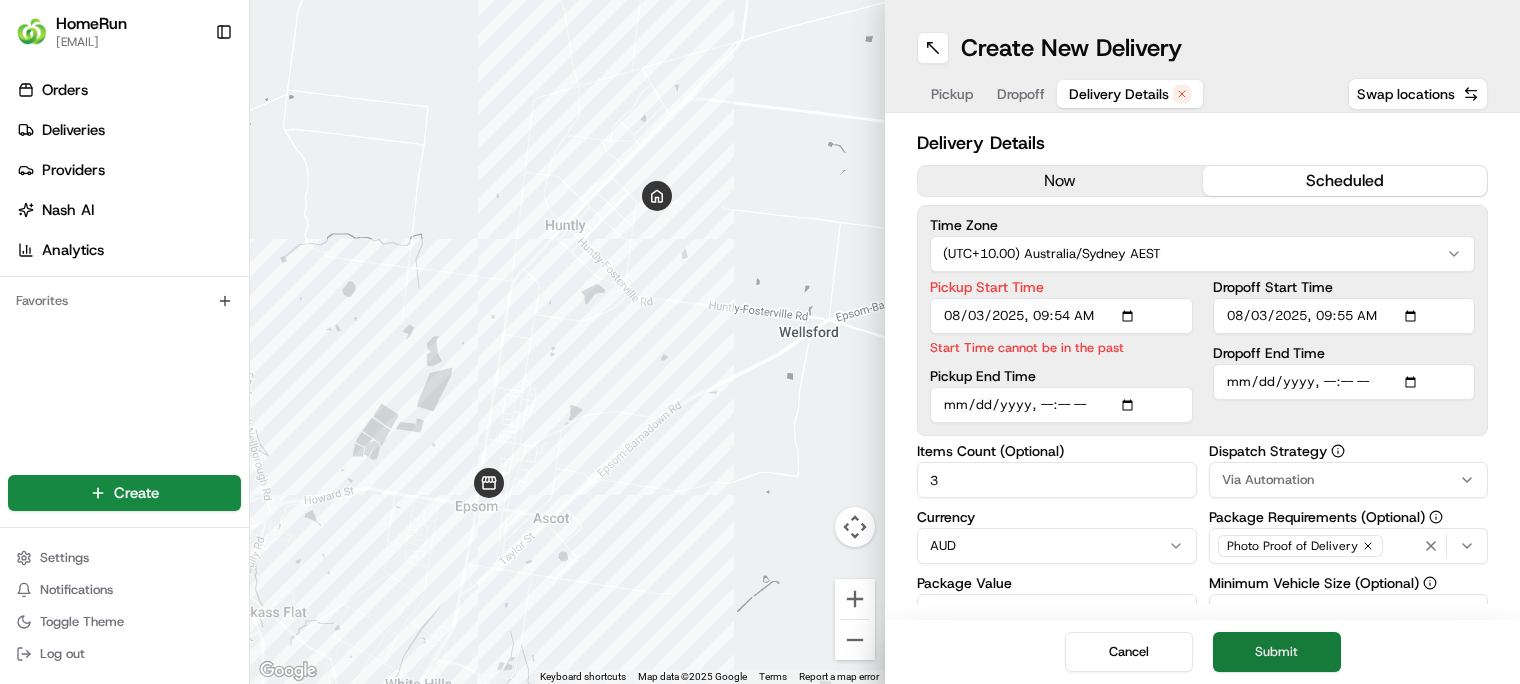 click on "Submit" at bounding box center (1277, 652) 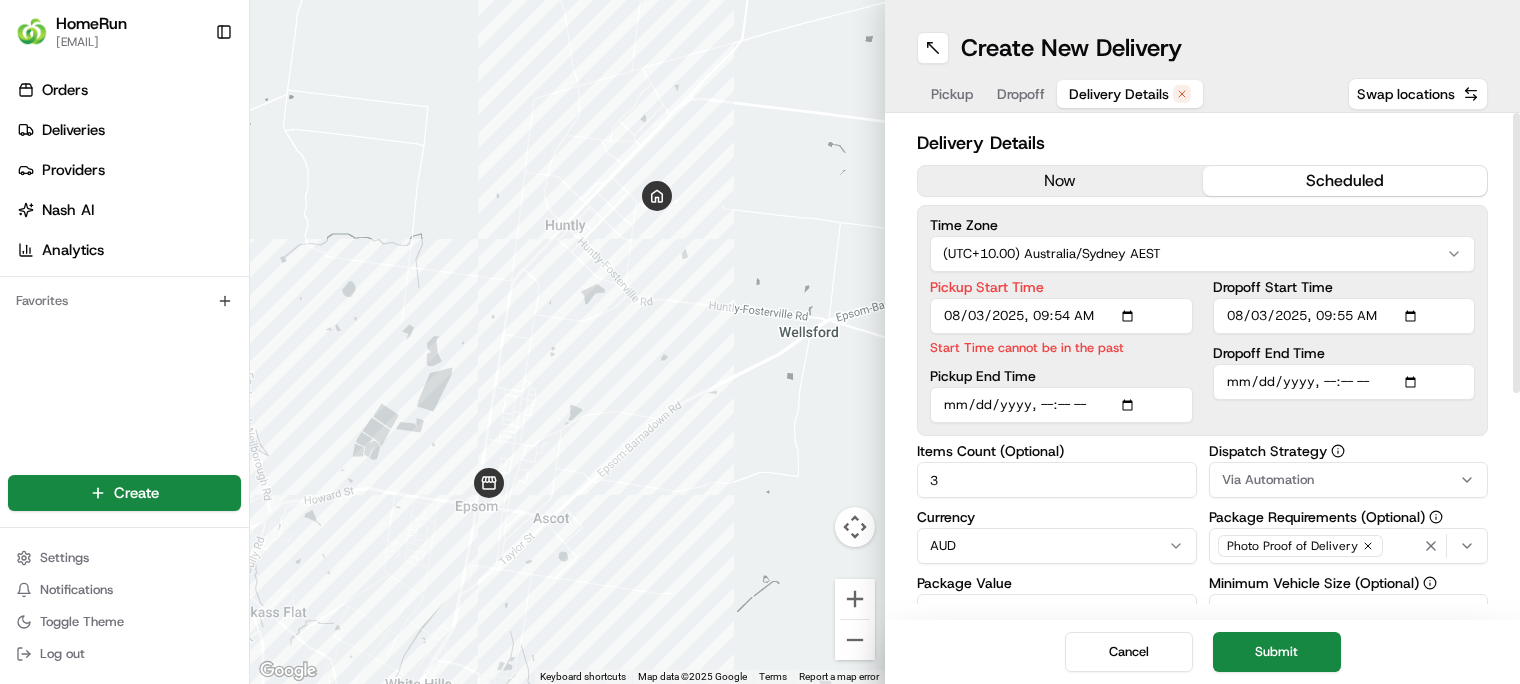 click on "Pickup Start Time" at bounding box center (1061, 316) 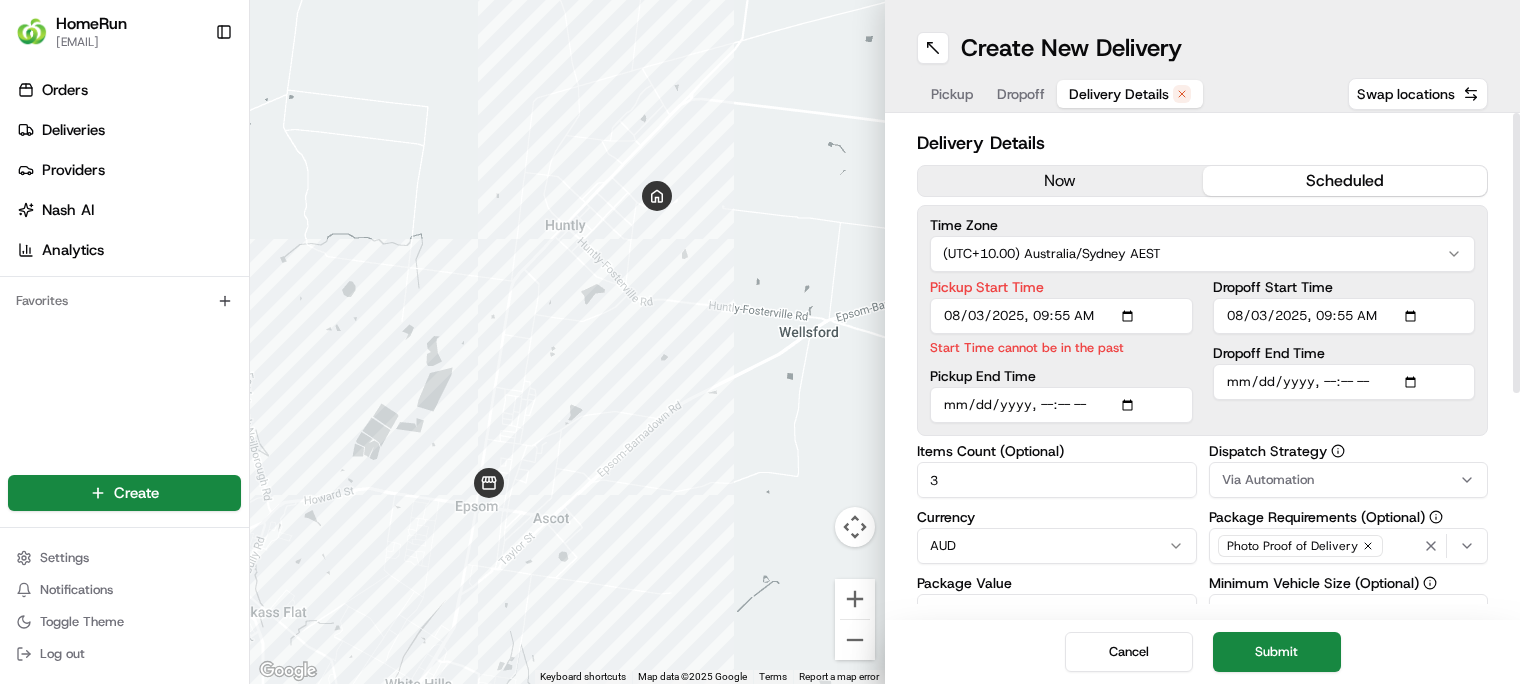 type on "2025-08-03T09:55" 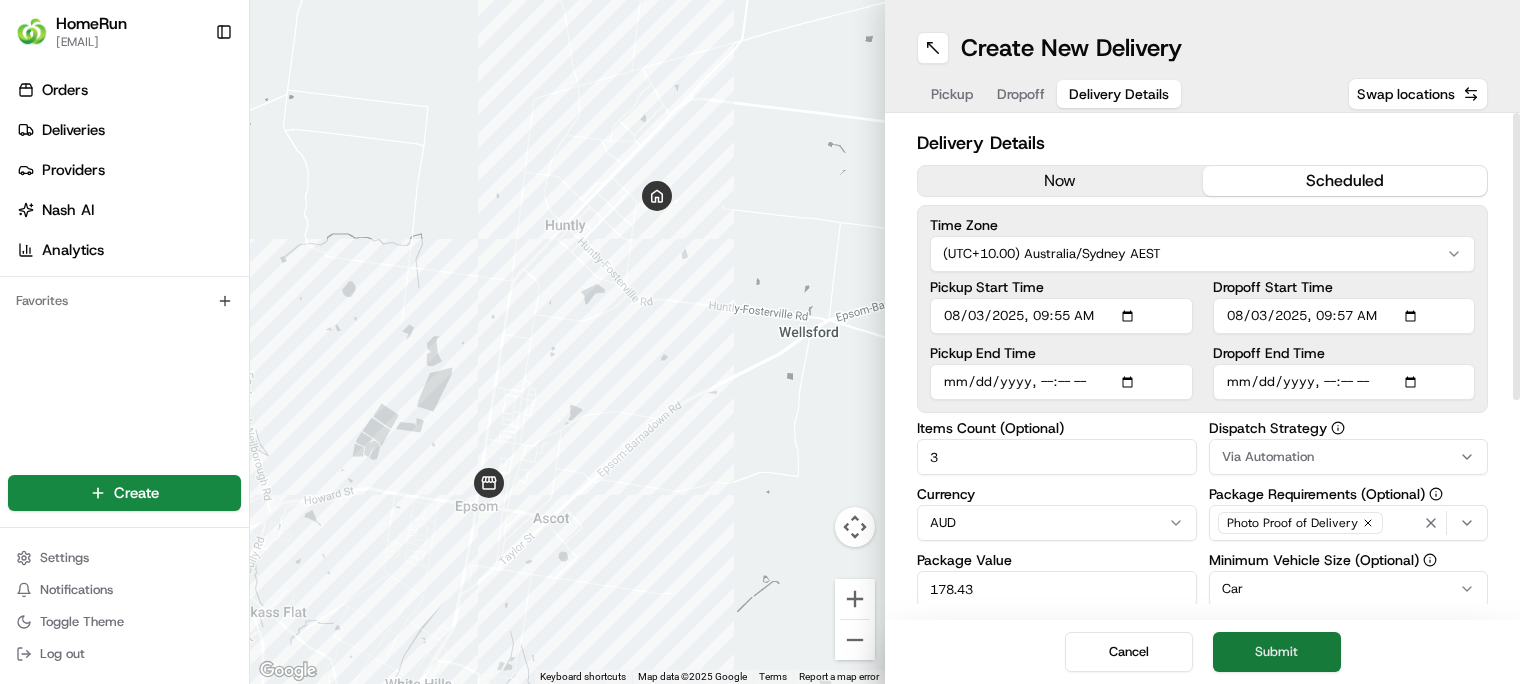 type on "2025-08-03T09:57" 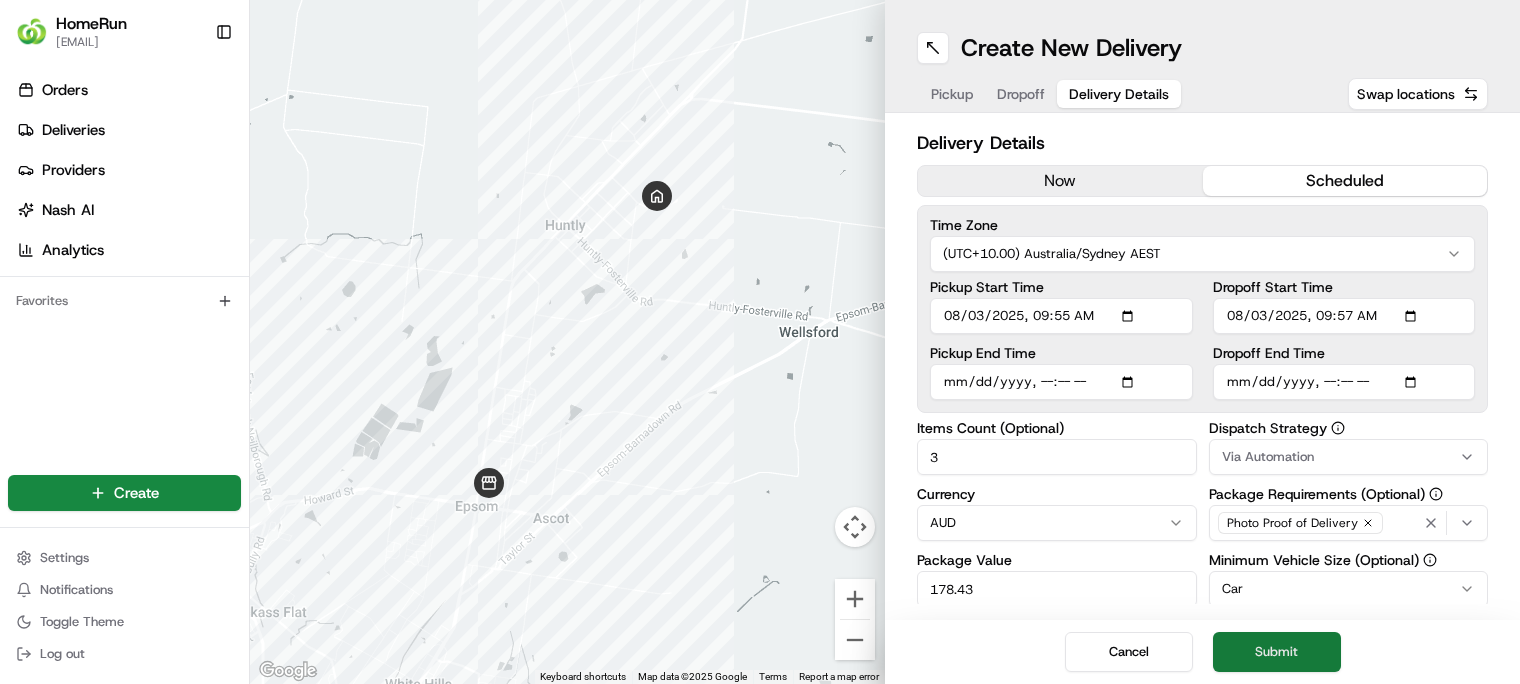 click on "Submit" at bounding box center (1277, 652) 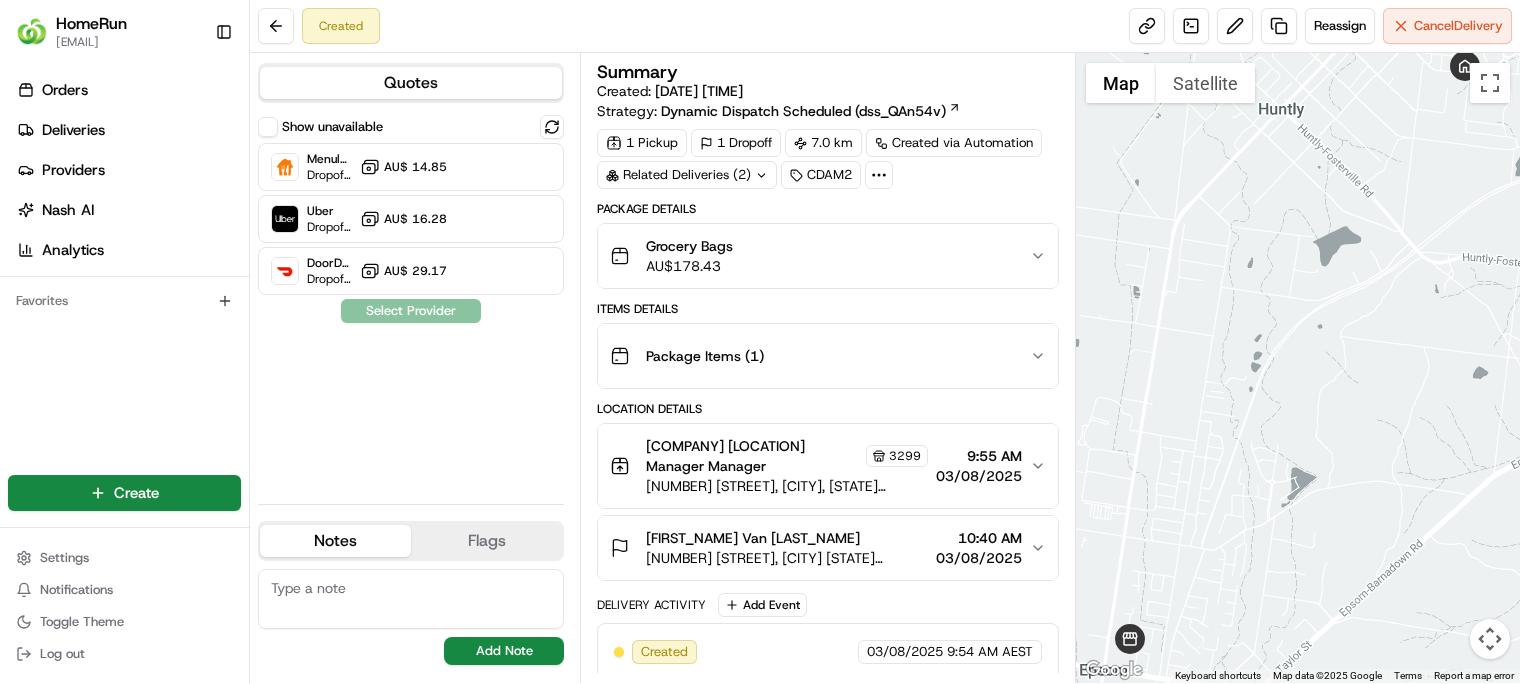 click on "Show unavailable" at bounding box center (268, 127) 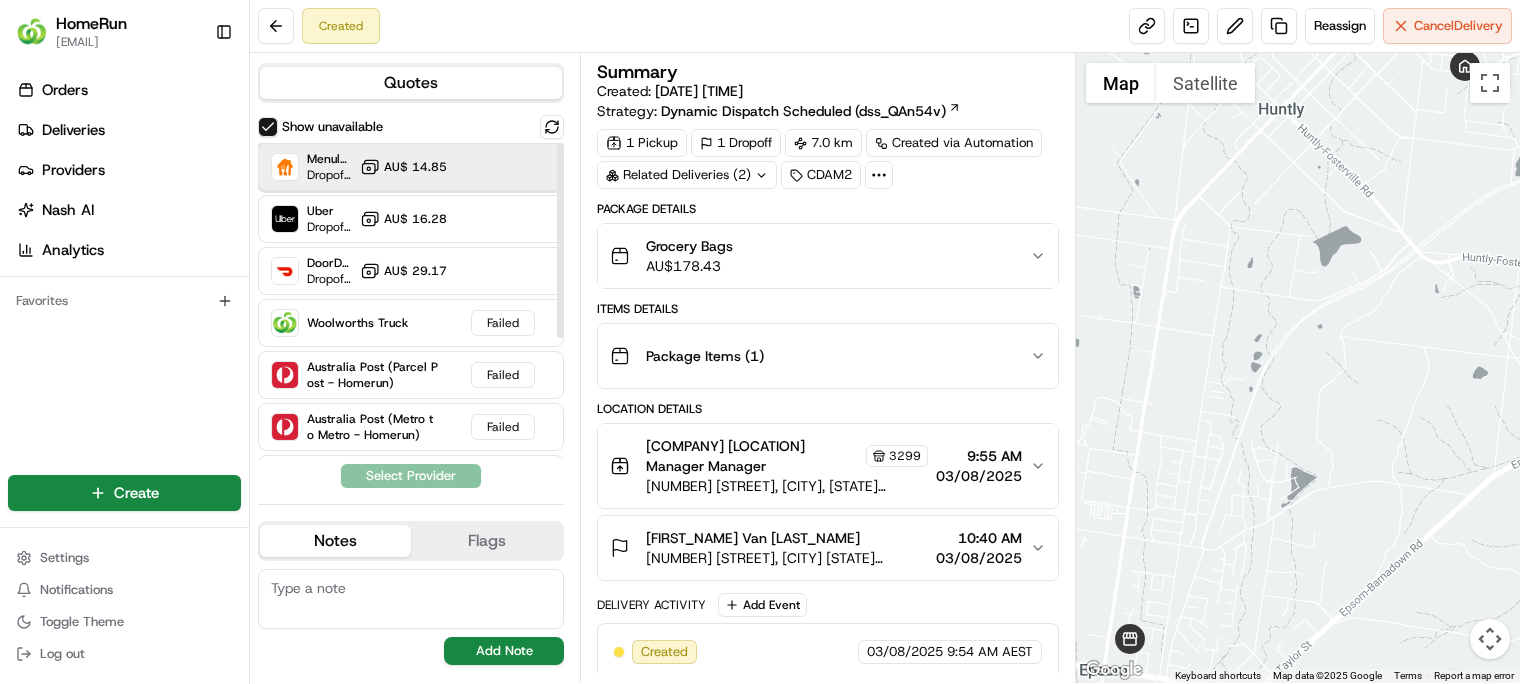 click at bounding box center (285, 167) 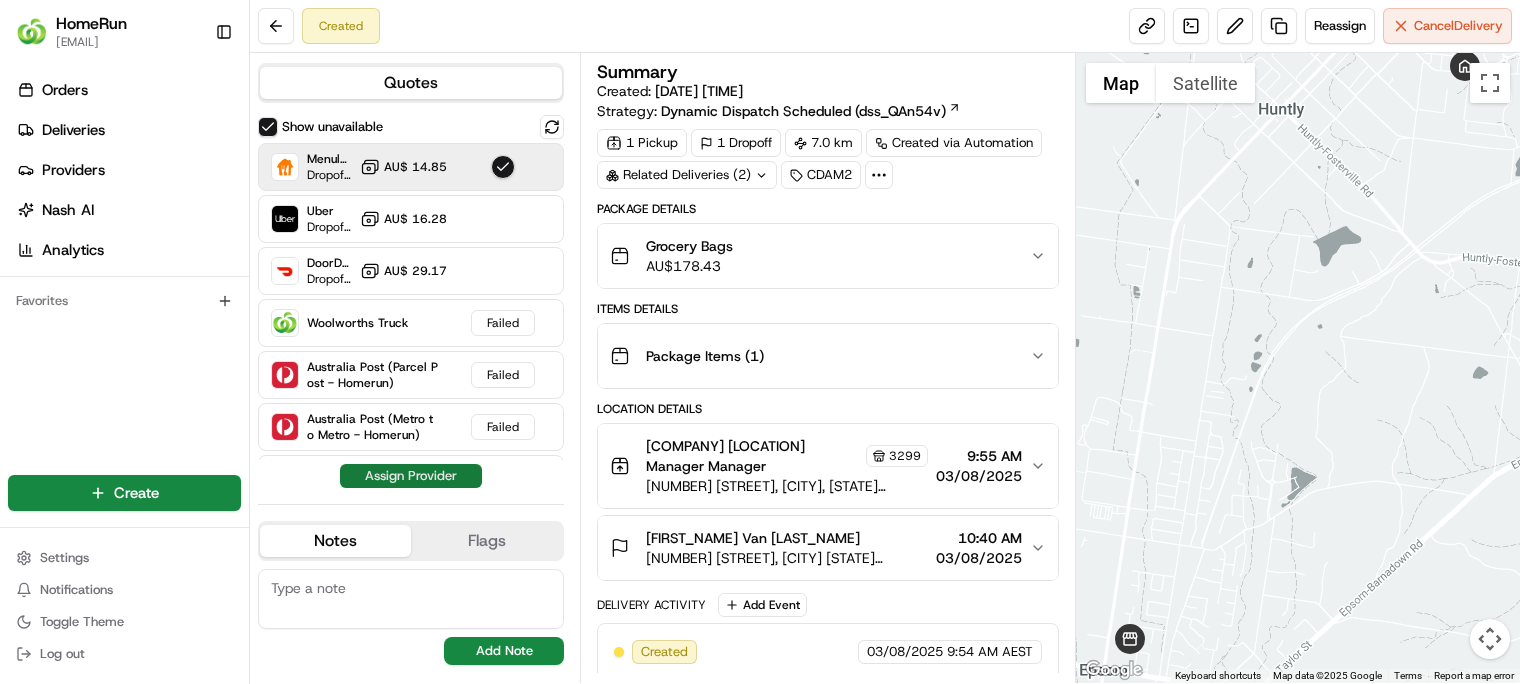 click on "Assign Provider" at bounding box center (411, 476) 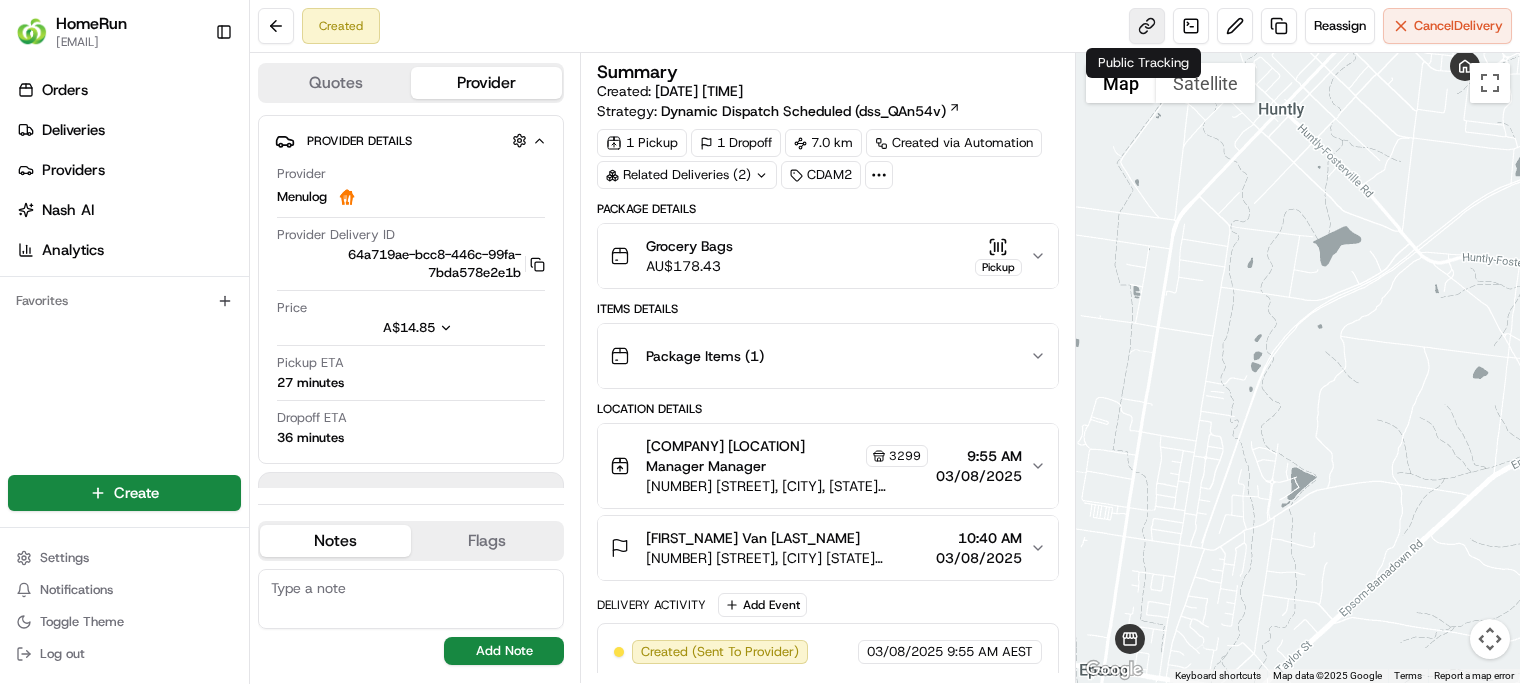 click at bounding box center (1147, 26) 